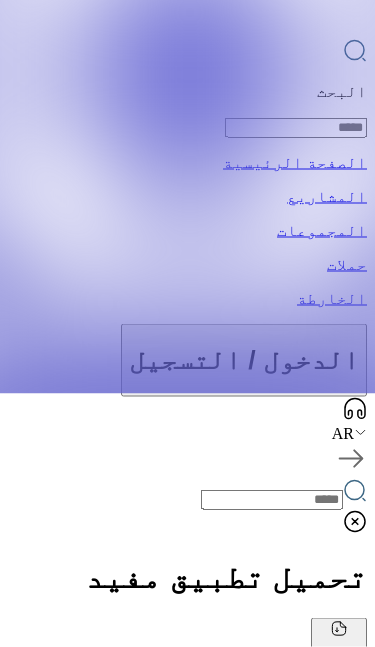 scroll, scrollTop: 254, scrollLeft: 0, axis: vertical 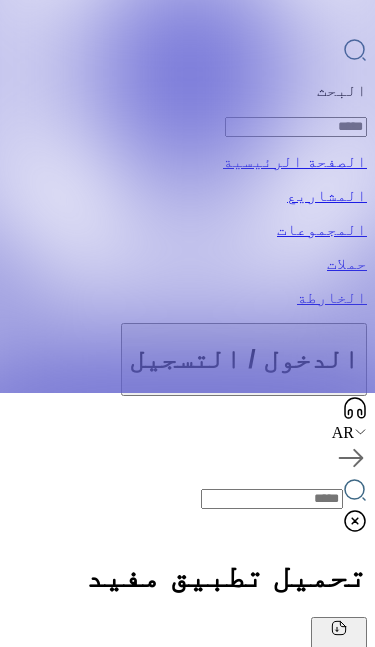 click at bounding box center (785, 2019) 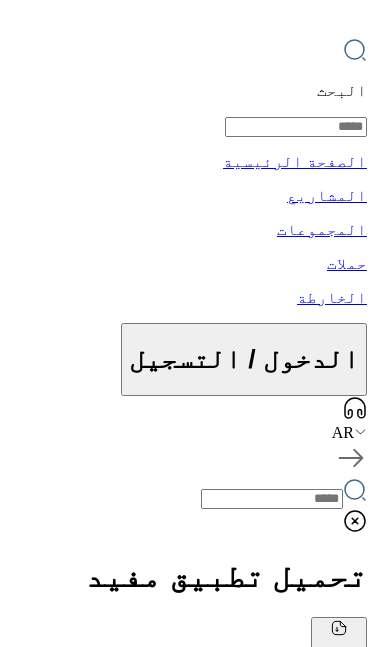 scroll, scrollTop: 0, scrollLeft: 0, axis: both 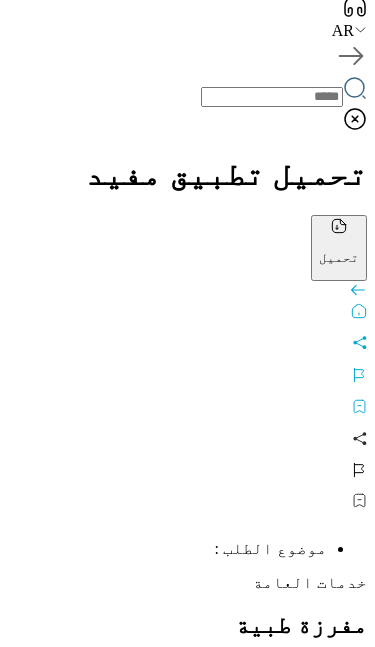 click 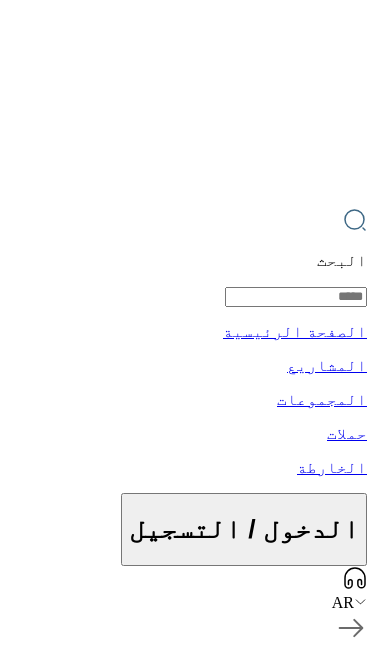 scroll, scrollTop: 0, scrollLeft: 0, axis: both 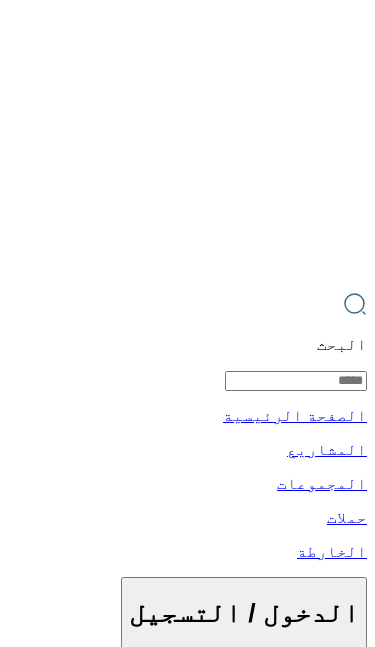click 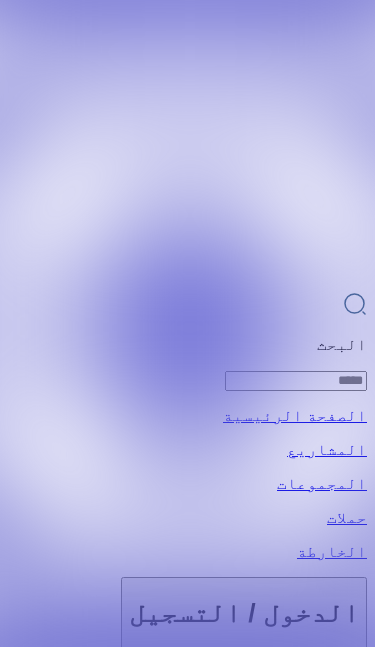 scroll, scrollTop: 254, scrollLeft: 0, axis: vertical 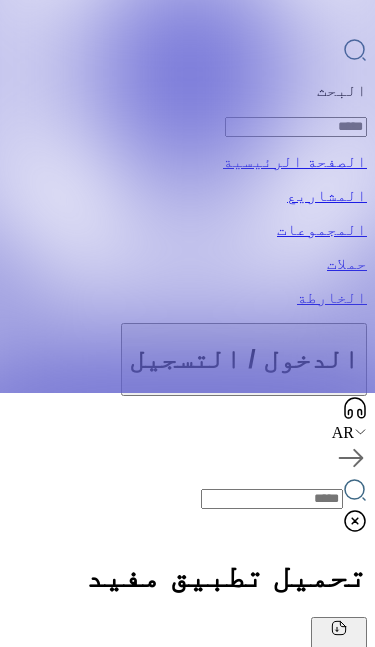click at bounding box center (177, 2019) 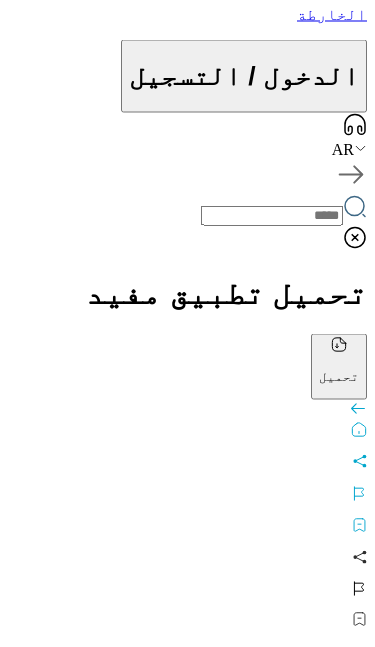 scroll, scrollTop: 538, scrollLeft: 0, axis: vertical 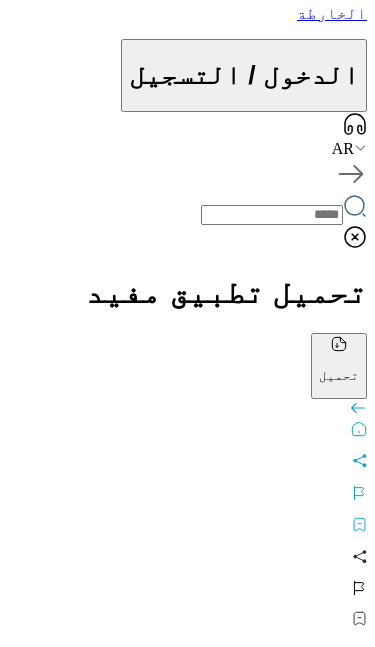 click 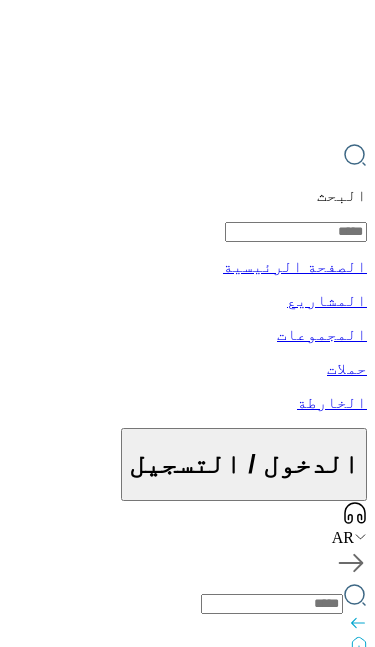 scroll, scrollTop: 0, scrollLeft: 0, axis: both 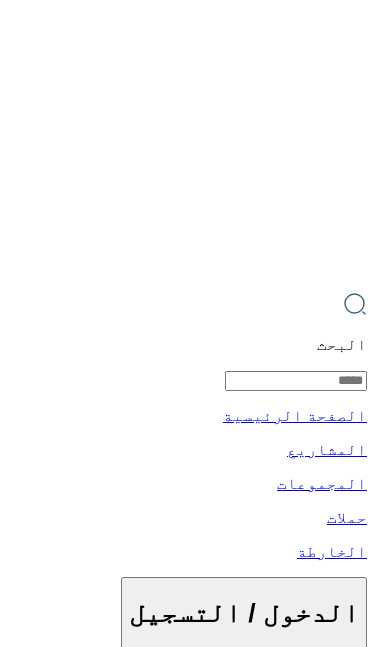 click 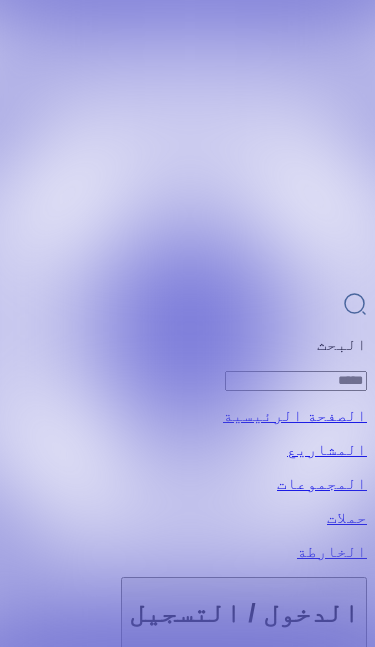 scroll, scrollTop: 254, scrollLeft: 0, axis: vertical 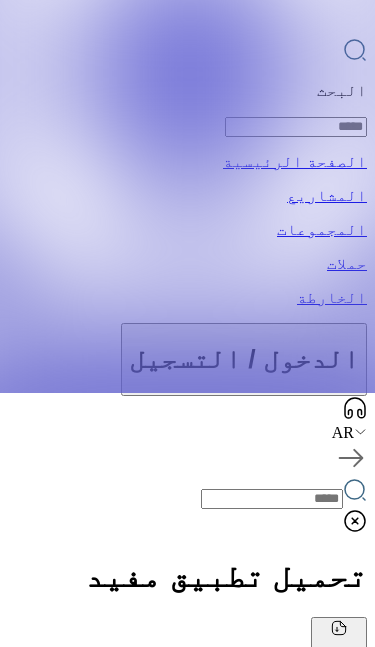 click at bounding box center (274, 942) 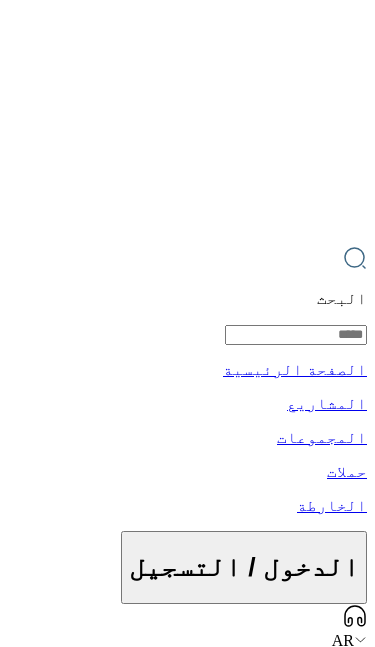 scroll, scrollTop: 0, scrollLeft: 0, axis: both 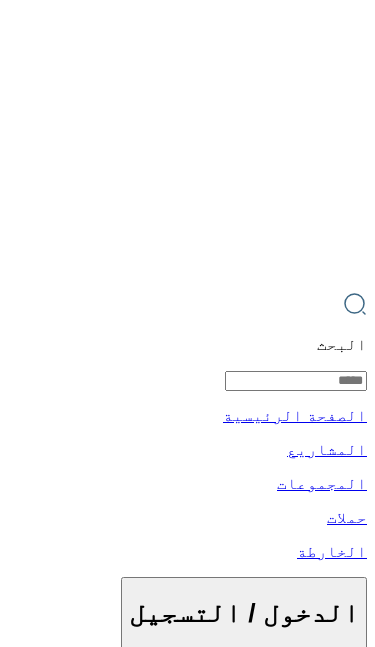 click 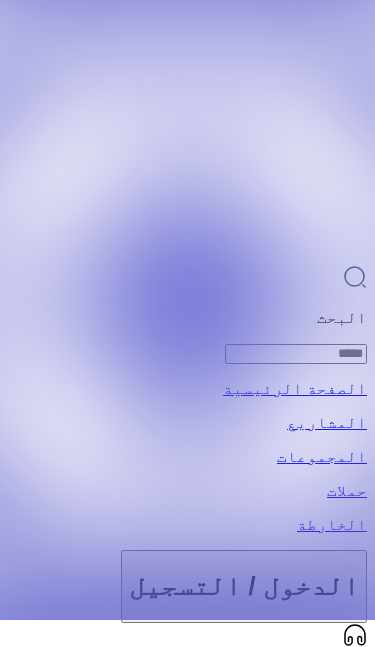 scroll, scrollTop: 25, scrollLeft: 0, axis: vertical 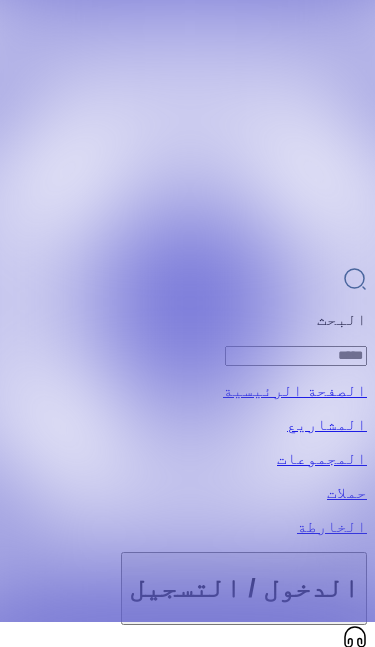 click at bounding box center (274, 1171) 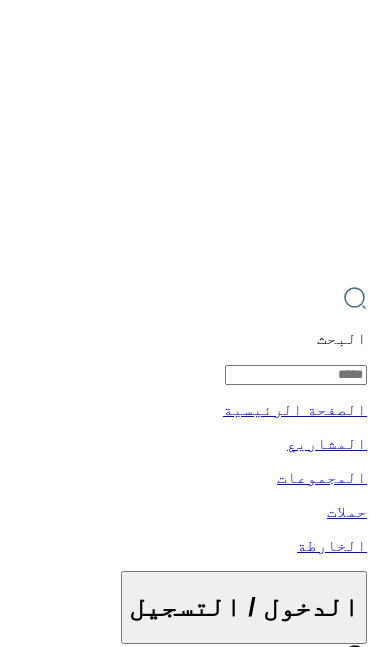 scroll, scrollTop: 5, scrollLeft: 0, axis: vertical 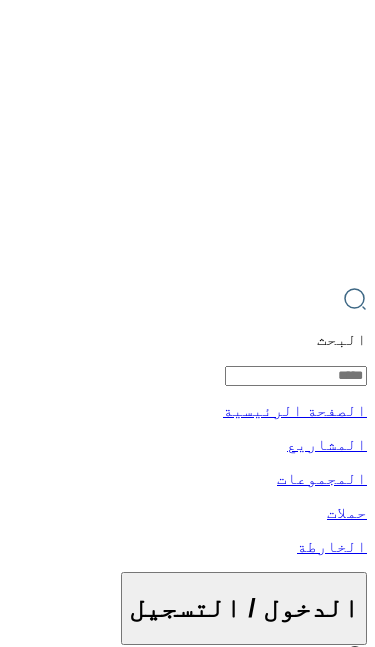 click at bounding box center (187, 318) 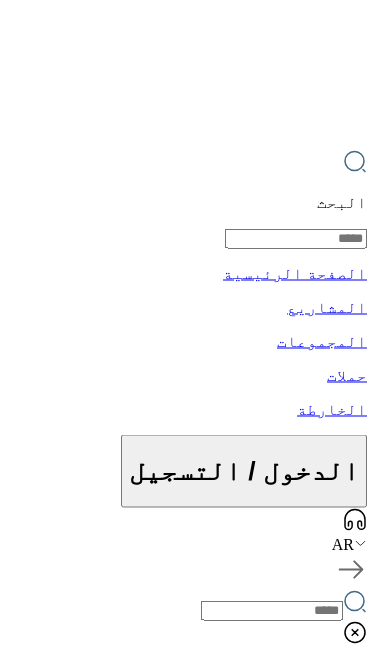 scroll, scrollTop: 175, scrollLeft: 0, axis: vertical 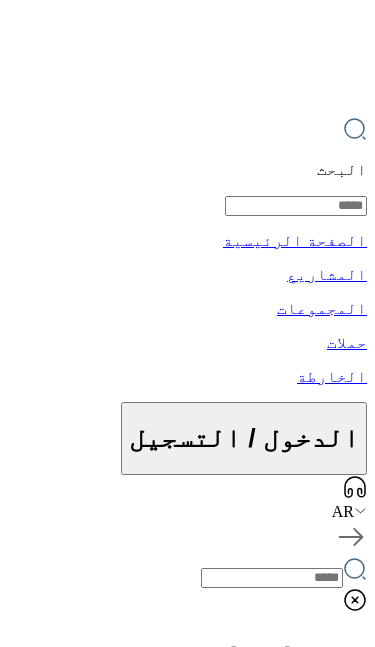 click 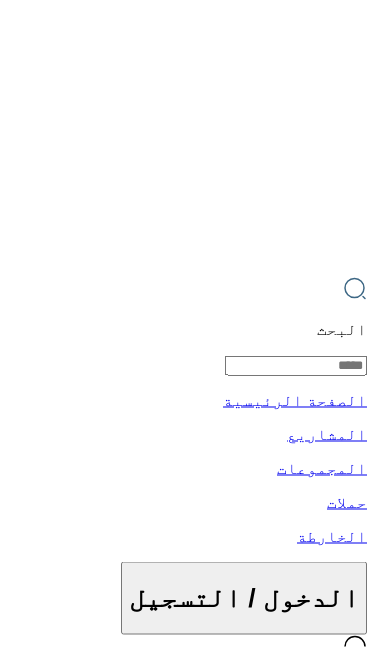 click 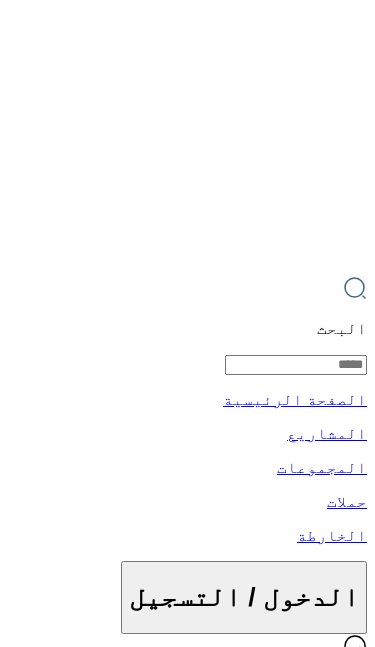 scroll, scrollTop: 5, scrollLeft: 0, axis: vertical 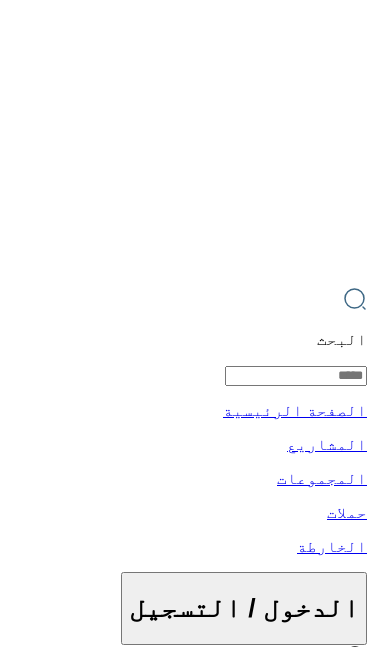 click on "الرئيسة" at bounding box center (187, 3090) 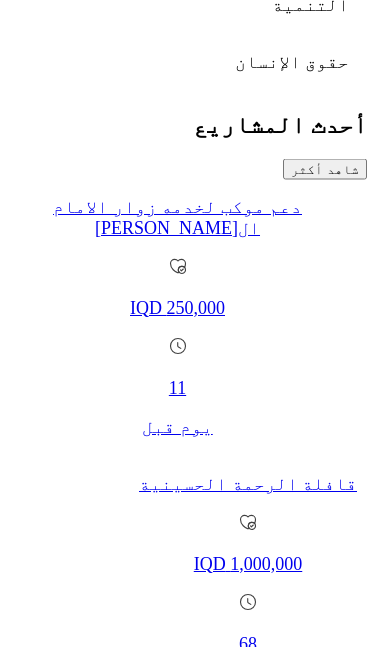 scroll, scrollTop: 1367, scrollLeft: 0, axis: vertical 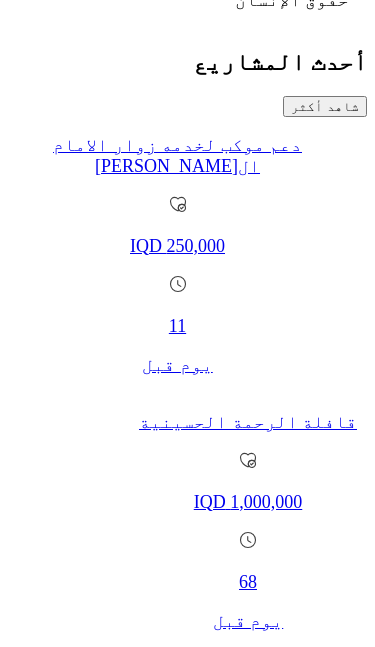 click 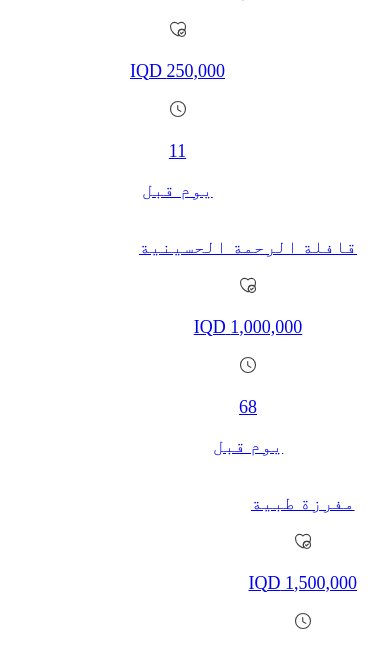 scroll, scrollTop: 1302, scrollLeft: 0, axis: vertical 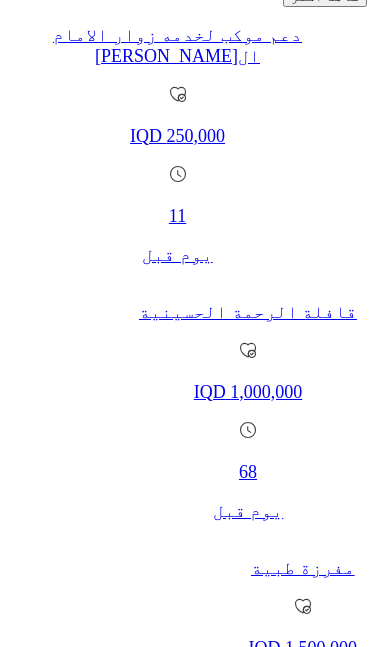 click on "الخارطة" at bounding box center (187, 5292) 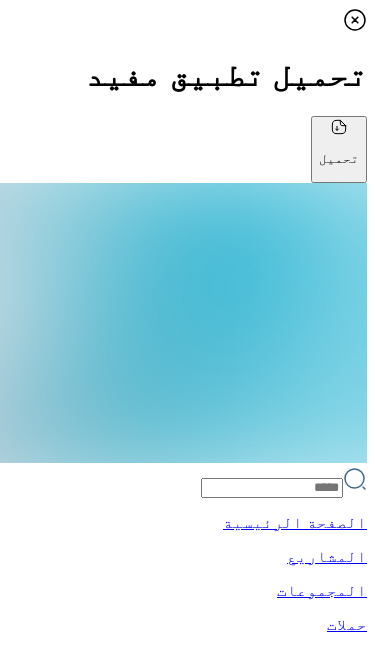 click at bounding box center [187, 323] 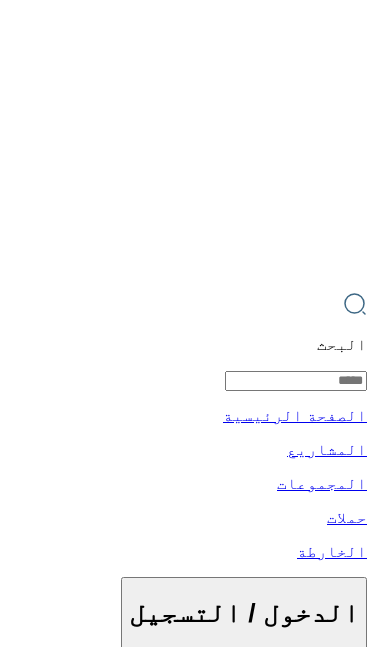 click on "أنا أؤيد" at bounding box center (274, 1070) 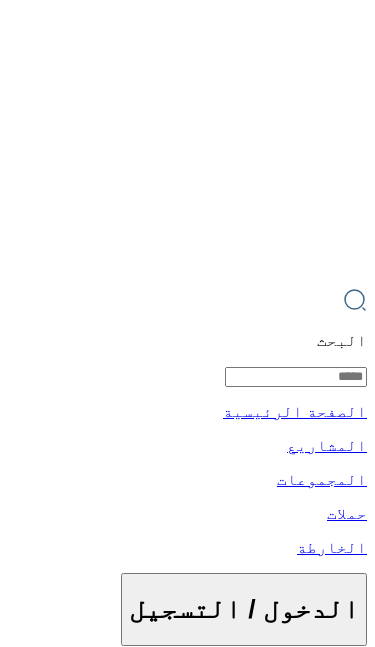 click 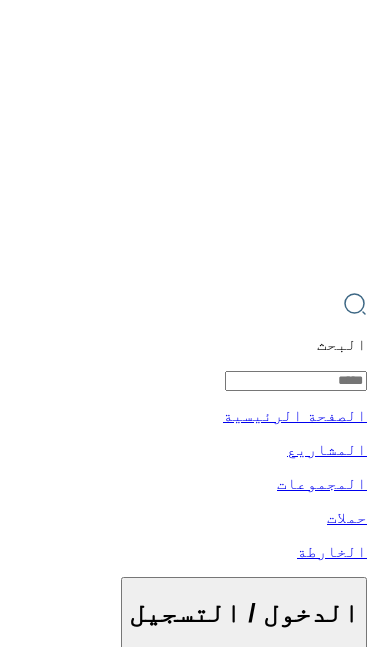 click 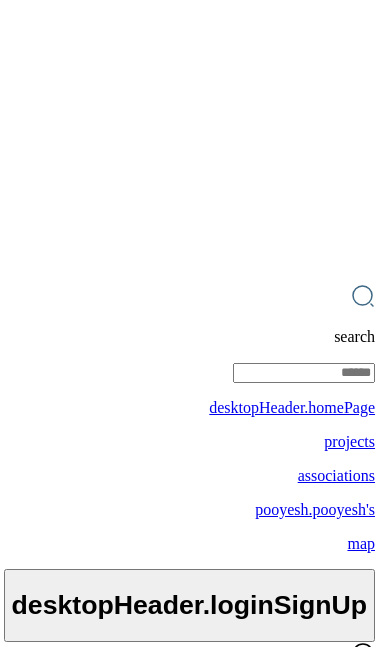 click on "home" at bounding box center (187, 1629) 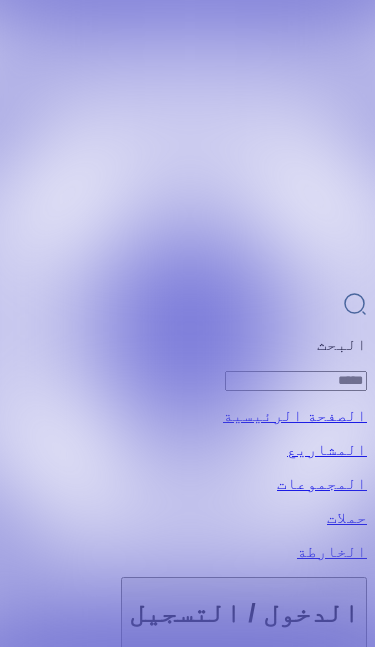 click on "الرئيسة" at bounding box center (187, 6690) 